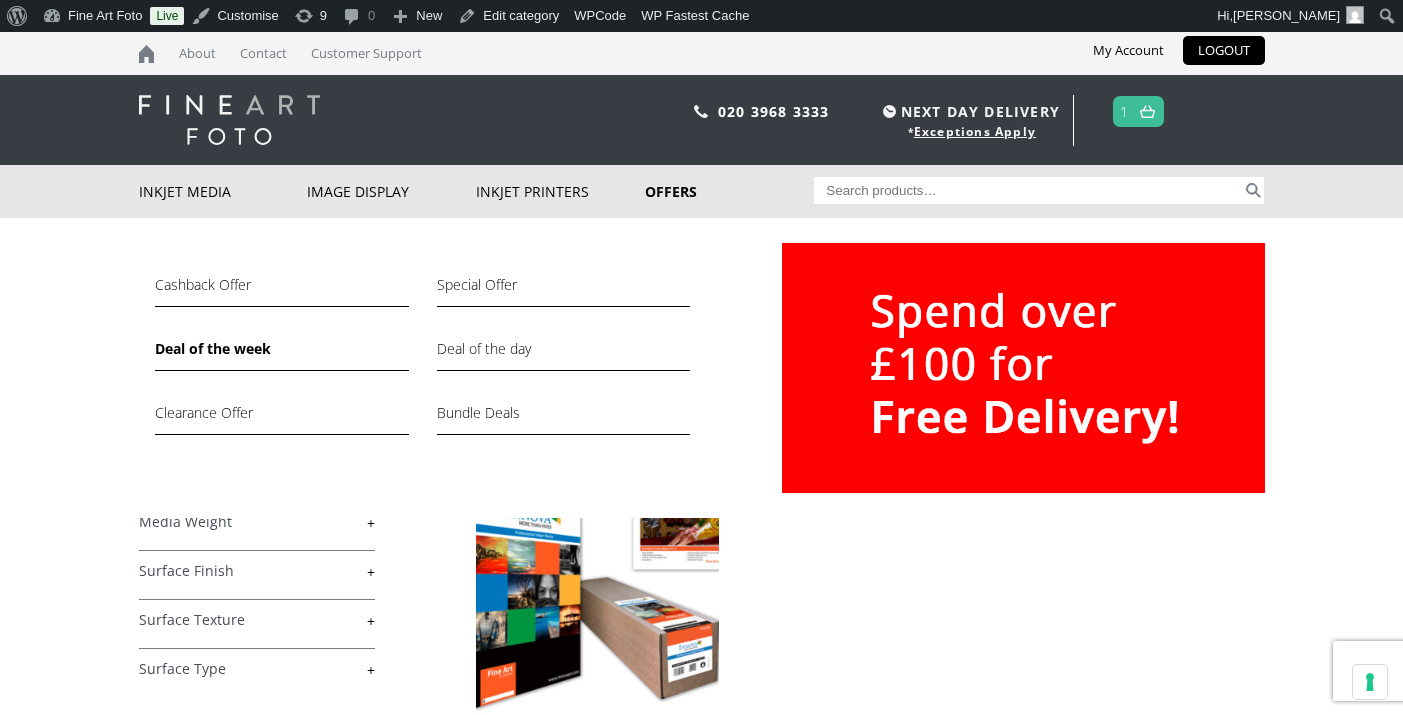scroll, scrollTop: 0, scrollLeft: 0, axis: both 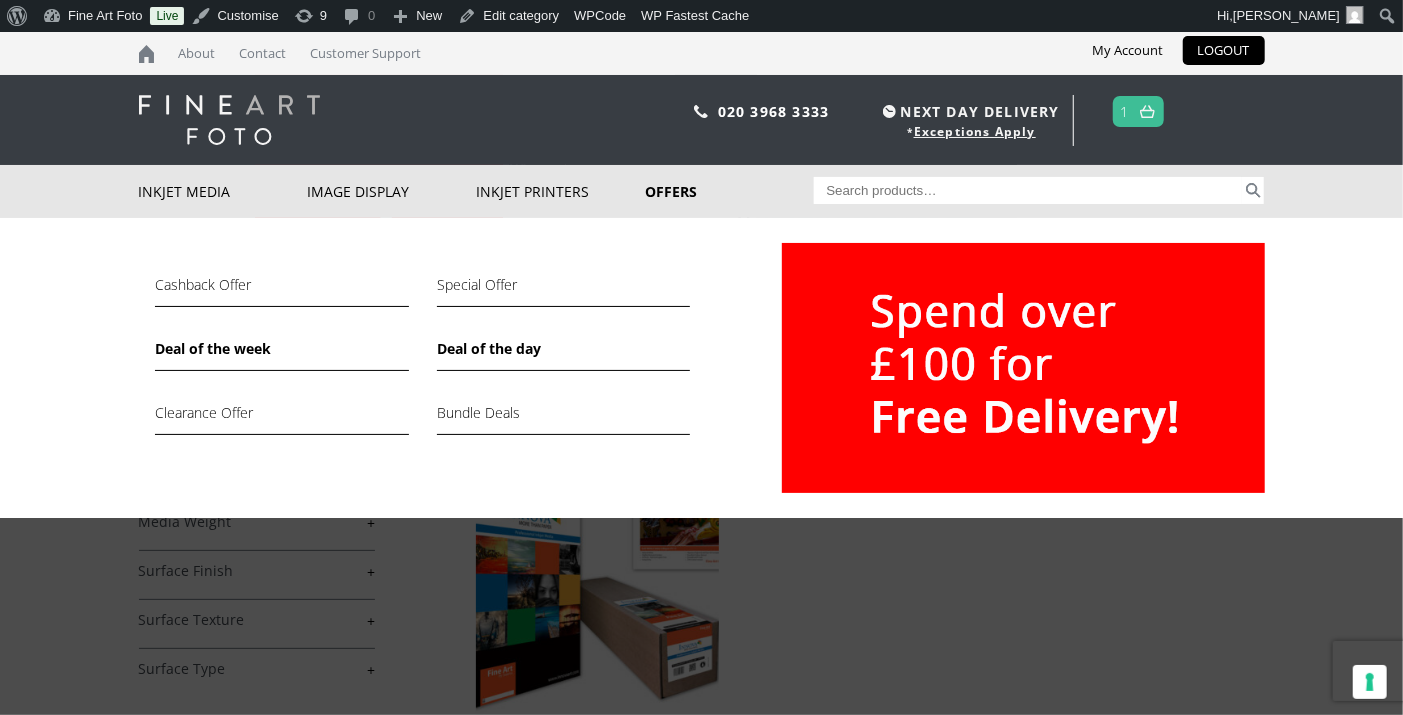 click on "Deal of the day" at bounding box center (563, 354) 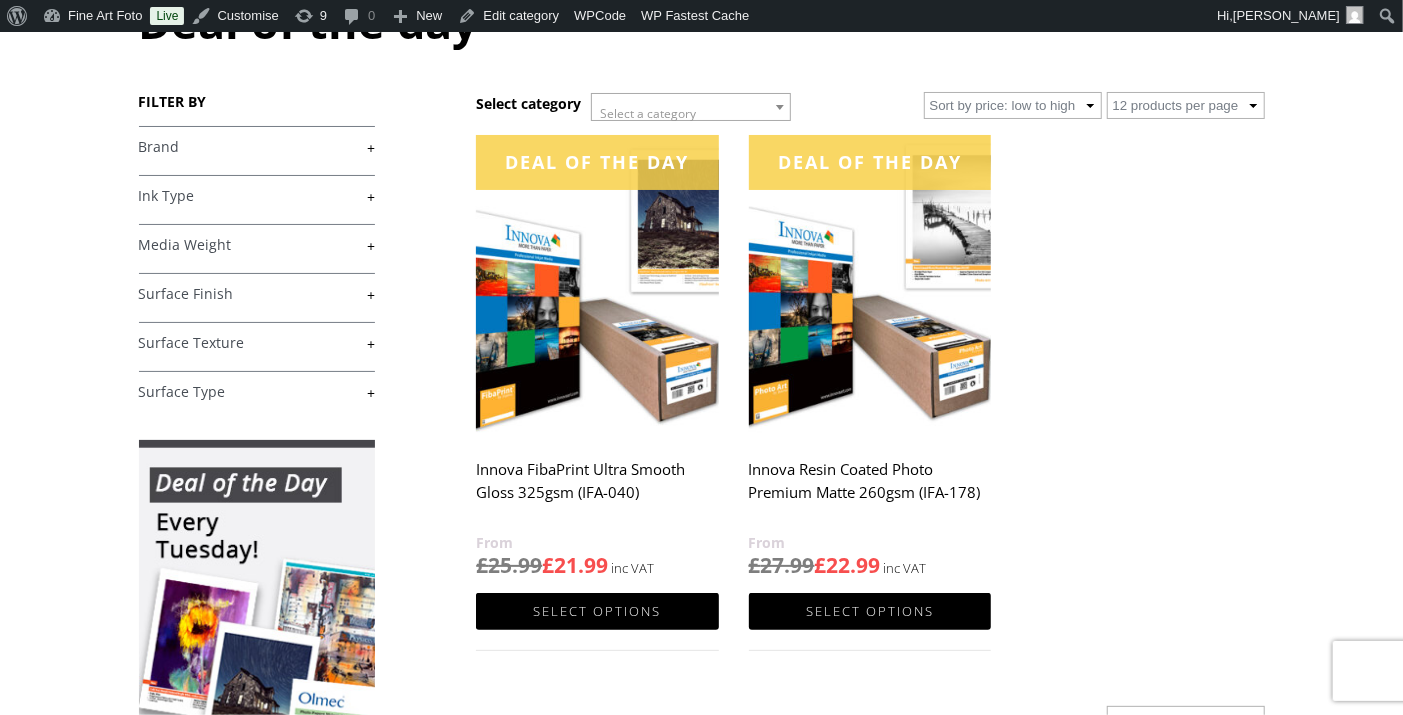 scroll, scrollTop: 277, scrollLeft: 0, axis: vertical 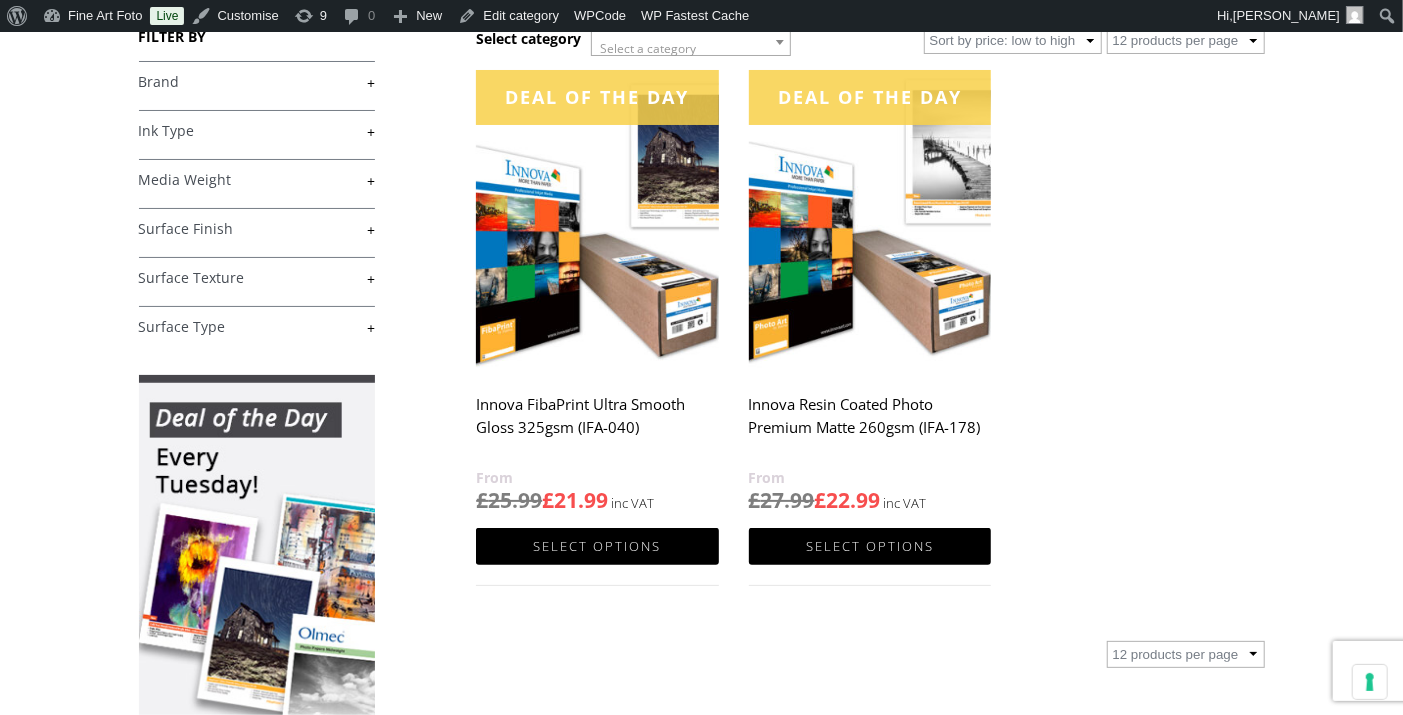 click at bounding box center (870, 221) 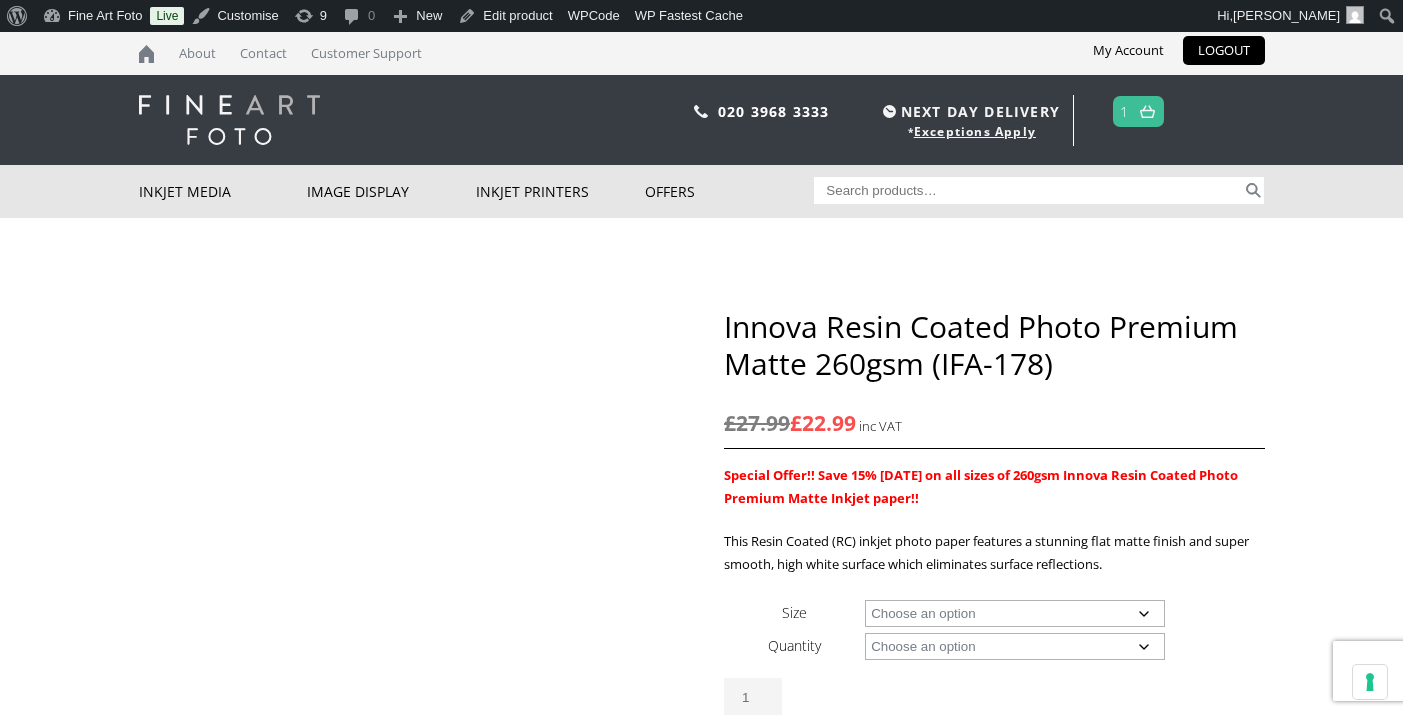 scroll, scrollTop: 0, scrollLeft: 0, axis: both 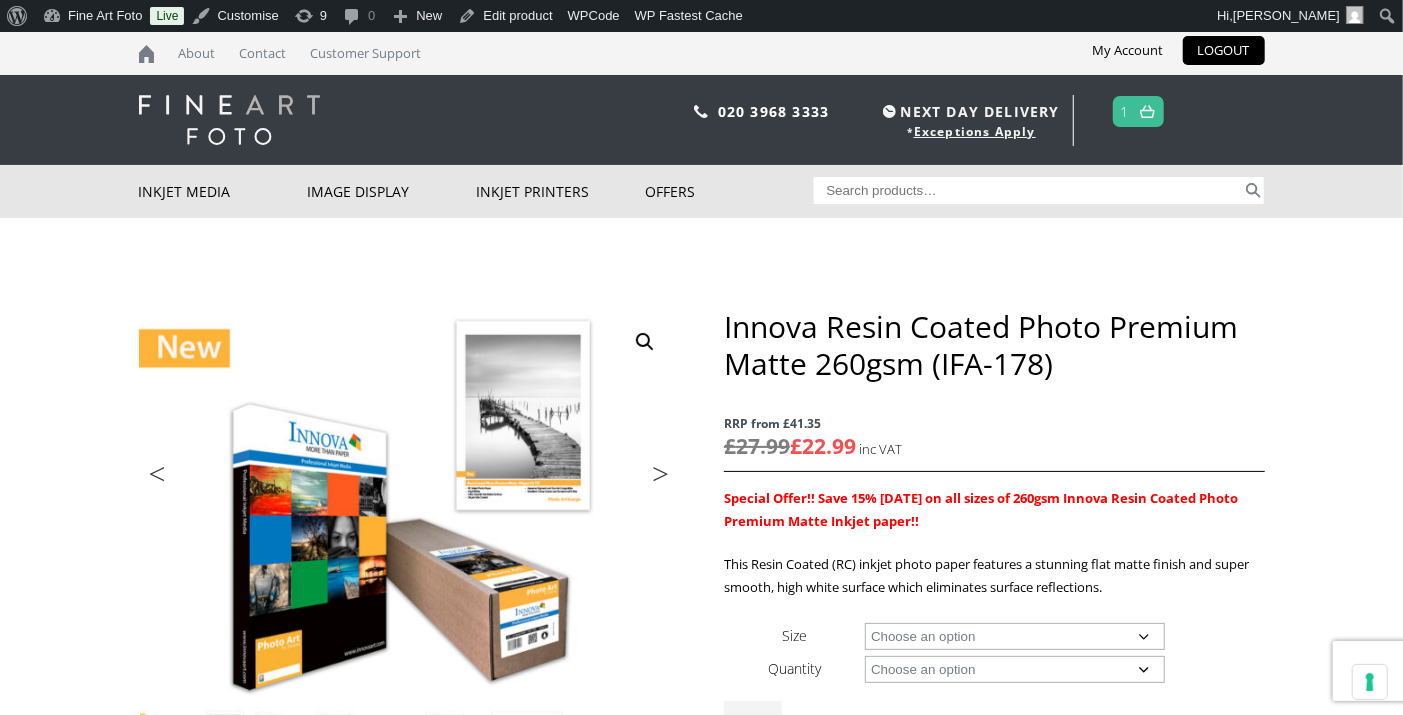 click on "Choose an option A4 Sheet A3 Sheet A3+ Sheet A2 Sheet 17" Wide Roll 24" Wide Roll 36" Wide Roll 44" Wide Roll 60" Wide Roll" 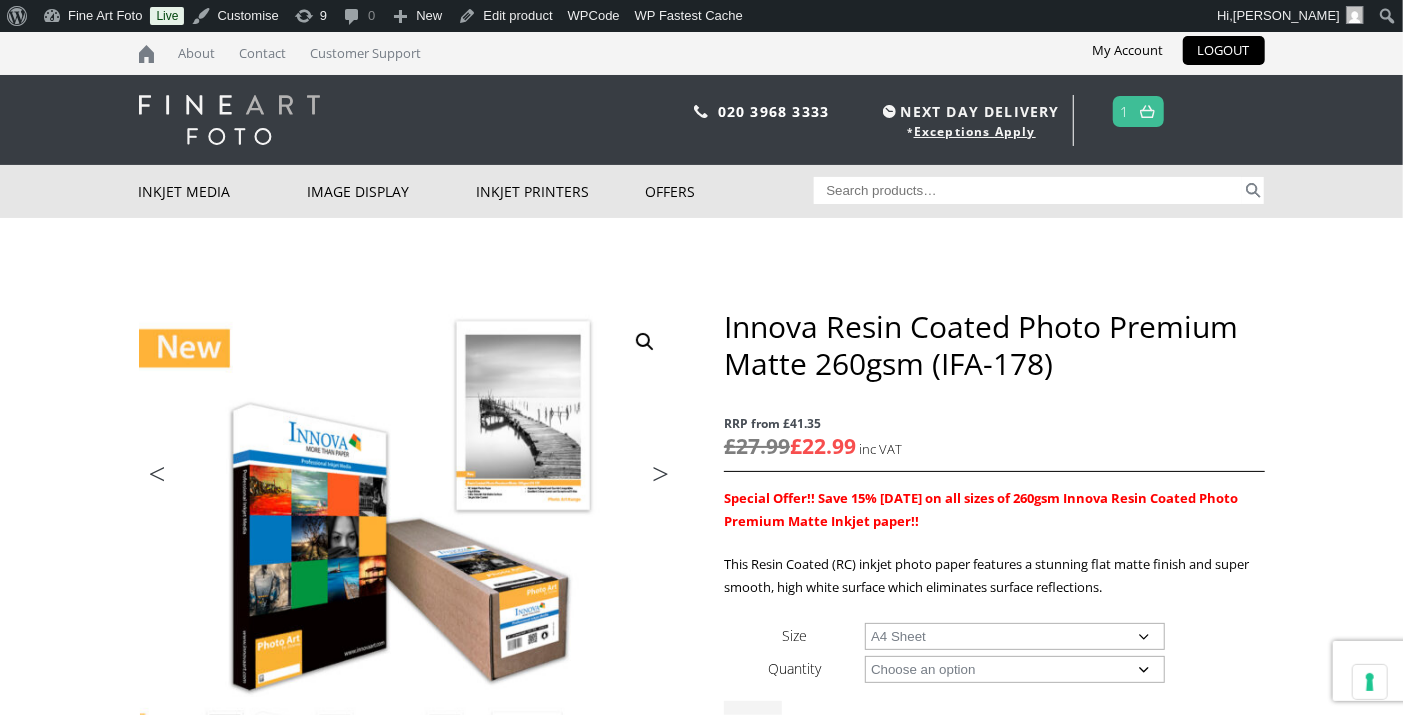 select on "a4-sheet" 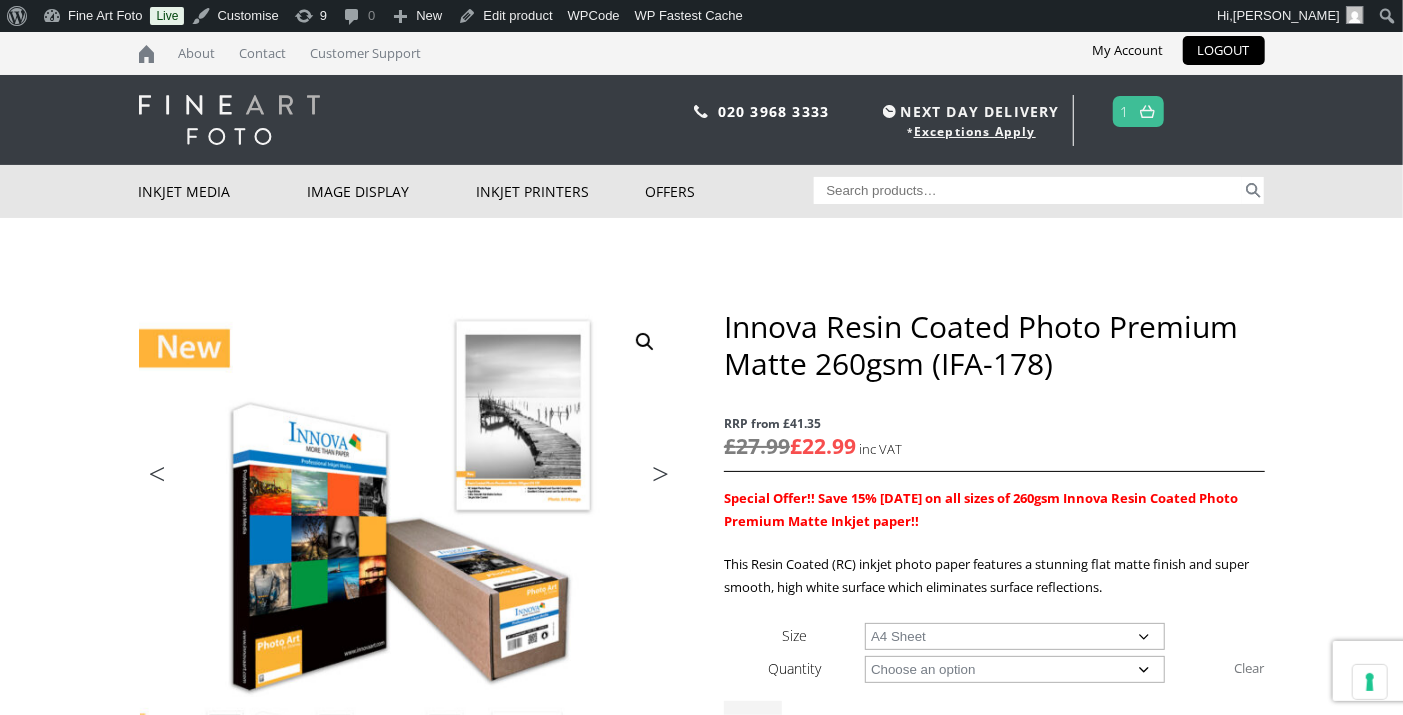 click on "Choose an option 50 Sheets" 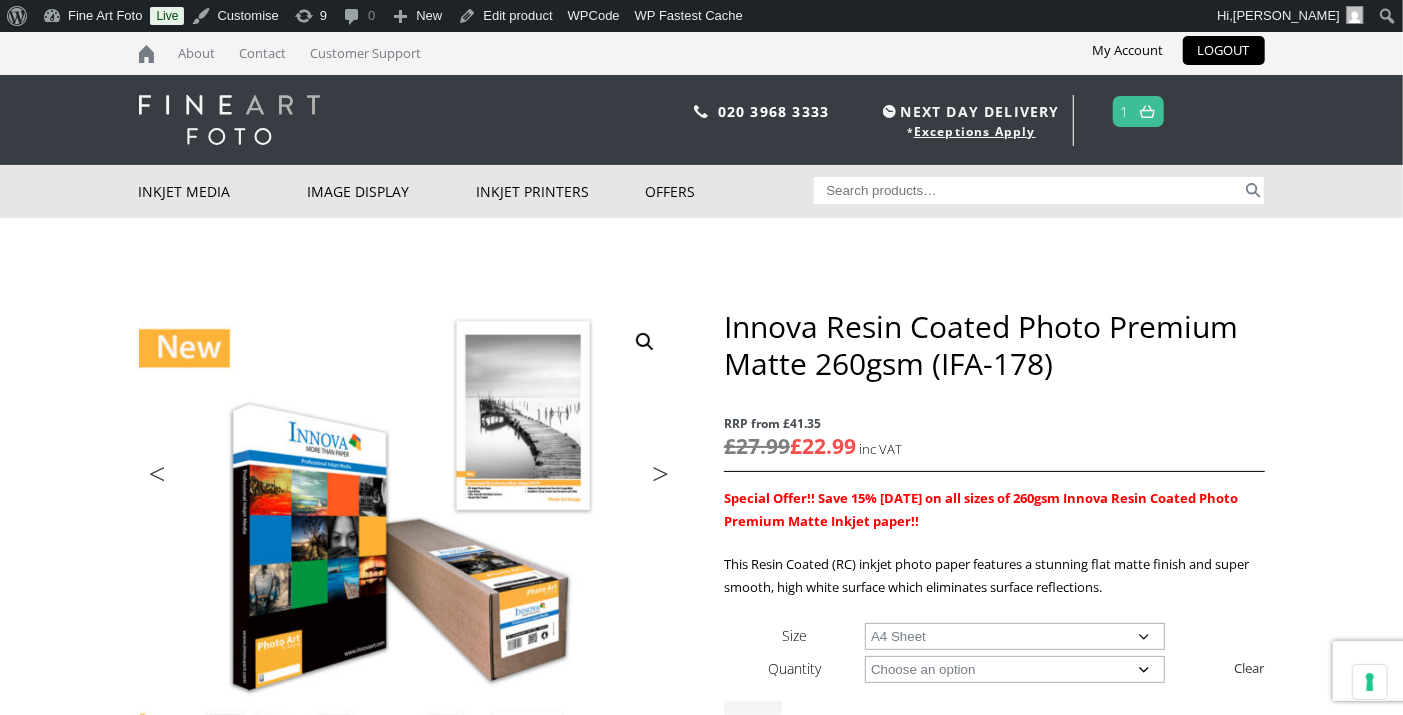 select on "50-sheets" 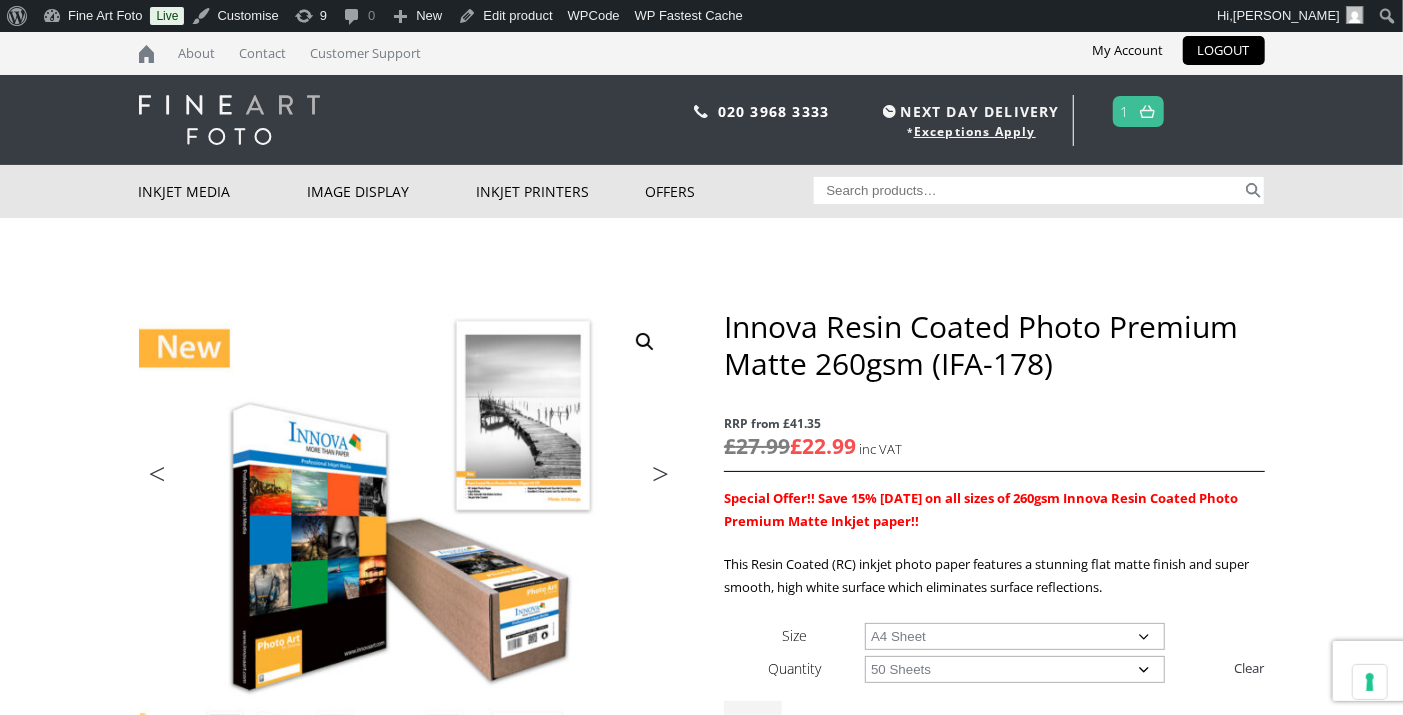 select on "a4-sheet" 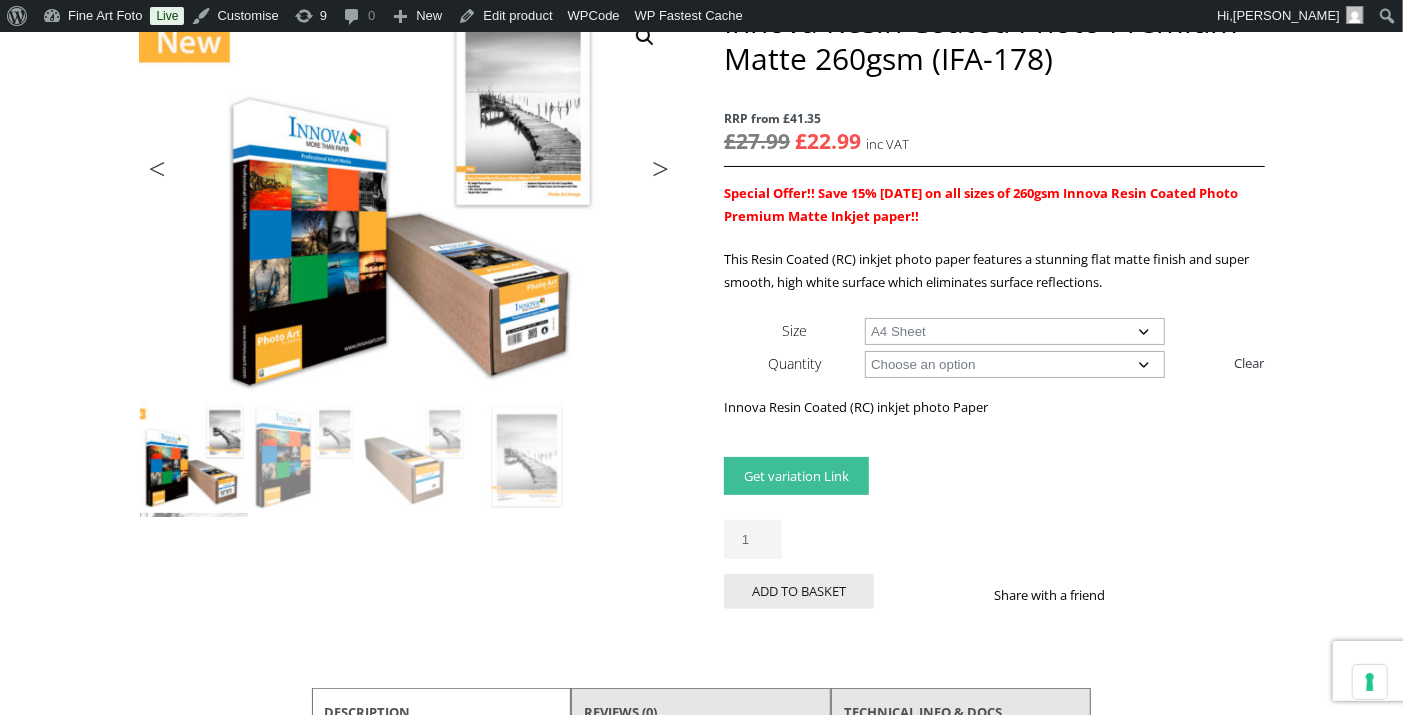 scroll, scrollTop: 292, scrollLeft: 0, axis: vertical 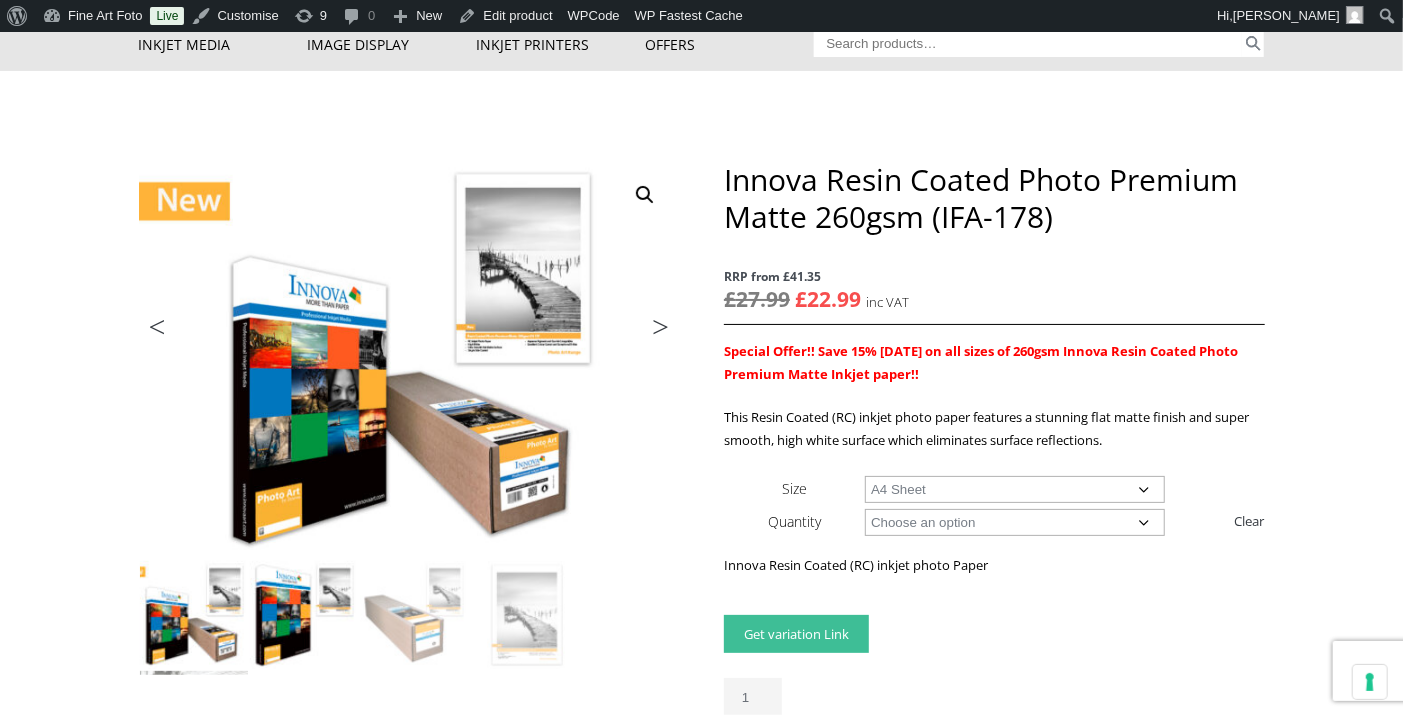 click at bounding box center [304, 615] 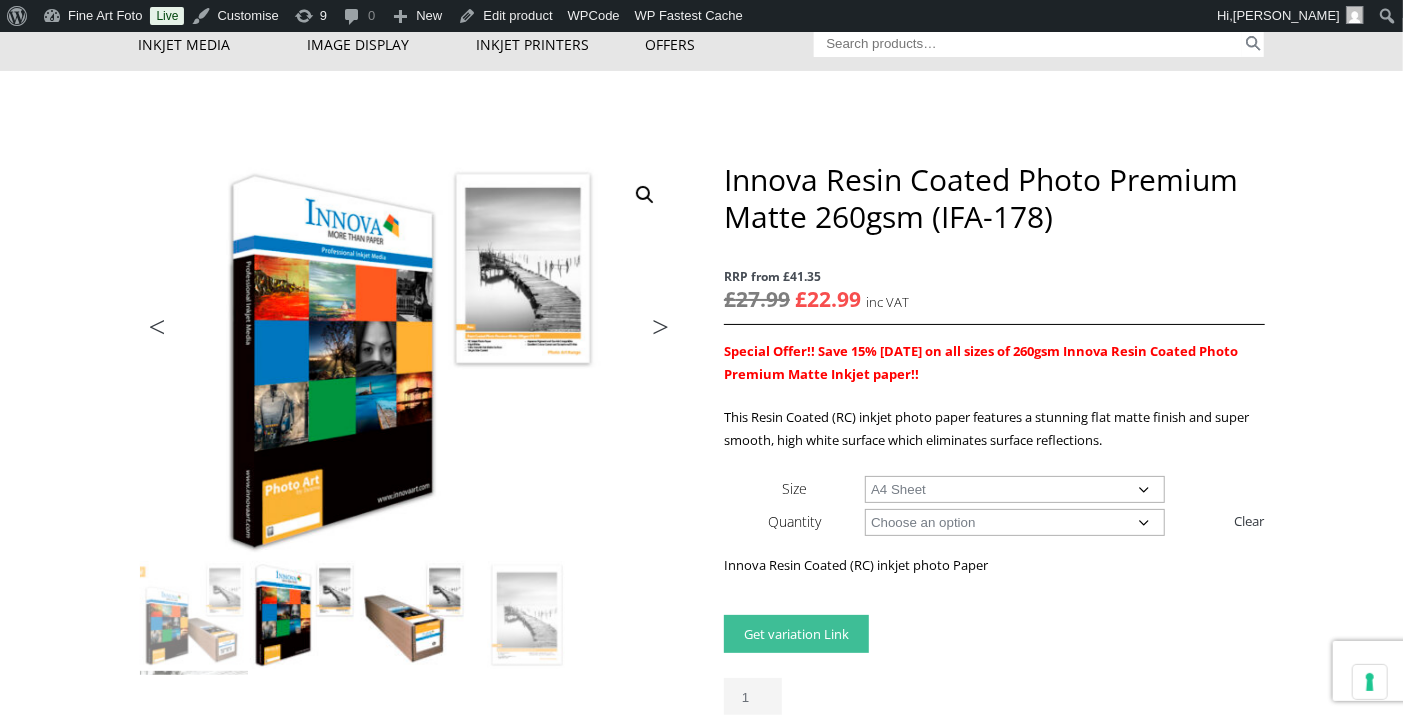 click at bounding box center (414, 615) 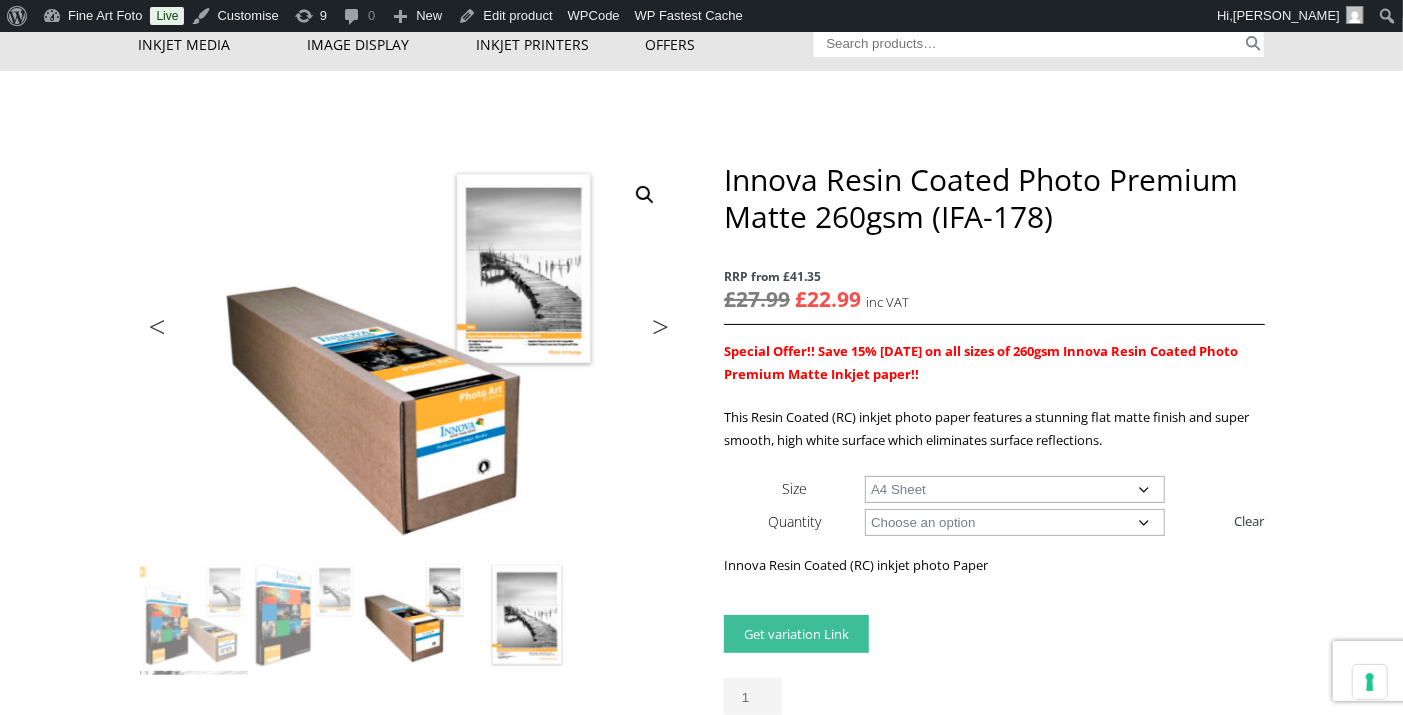 click at bounding box center [524, 615] 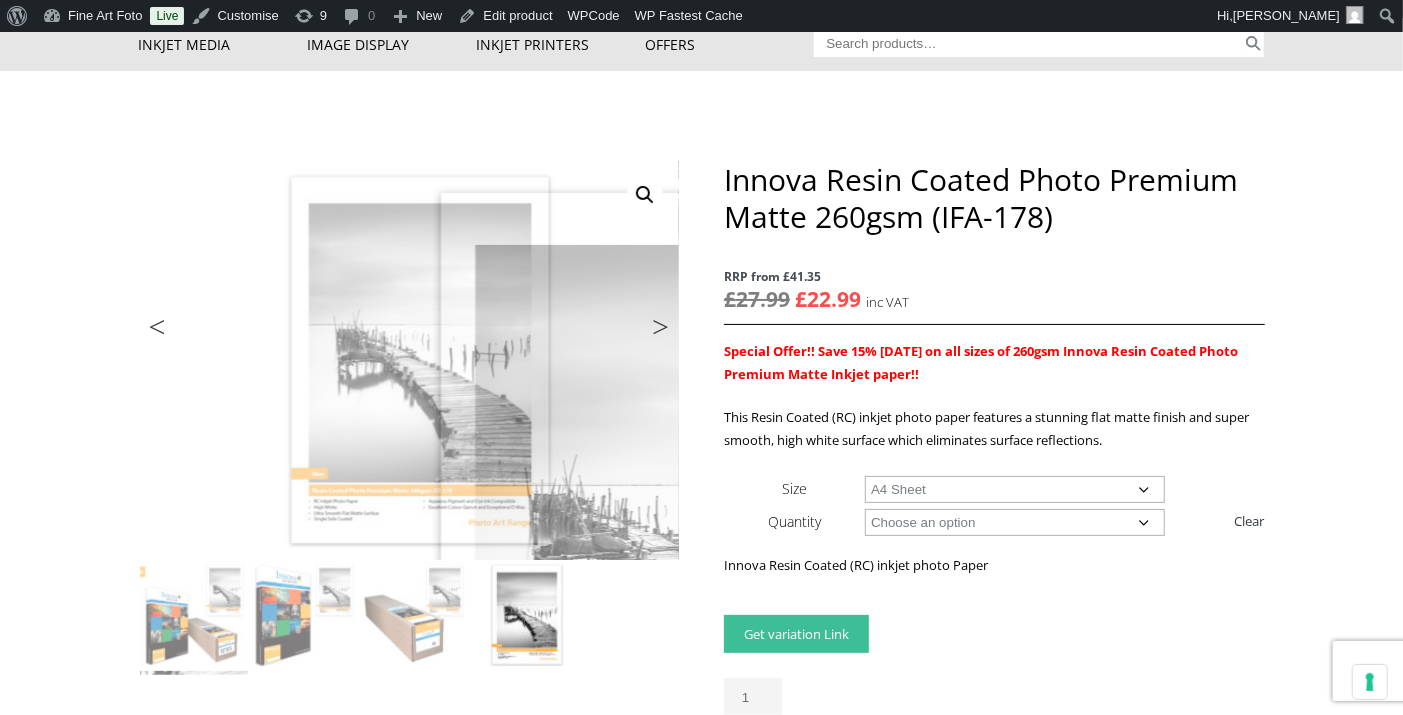 click on "Next" at bounding box center [651, 332] 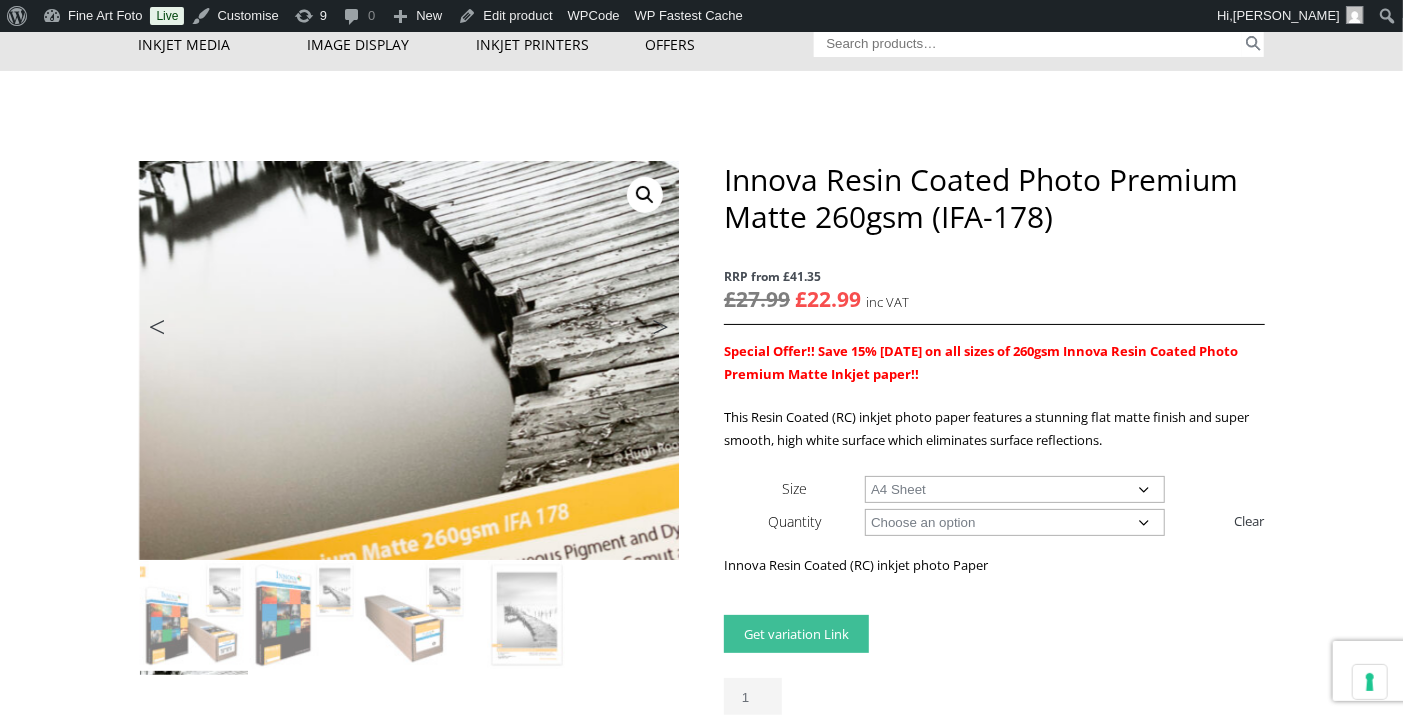 click on "Next" at bounding box center [651, 332] 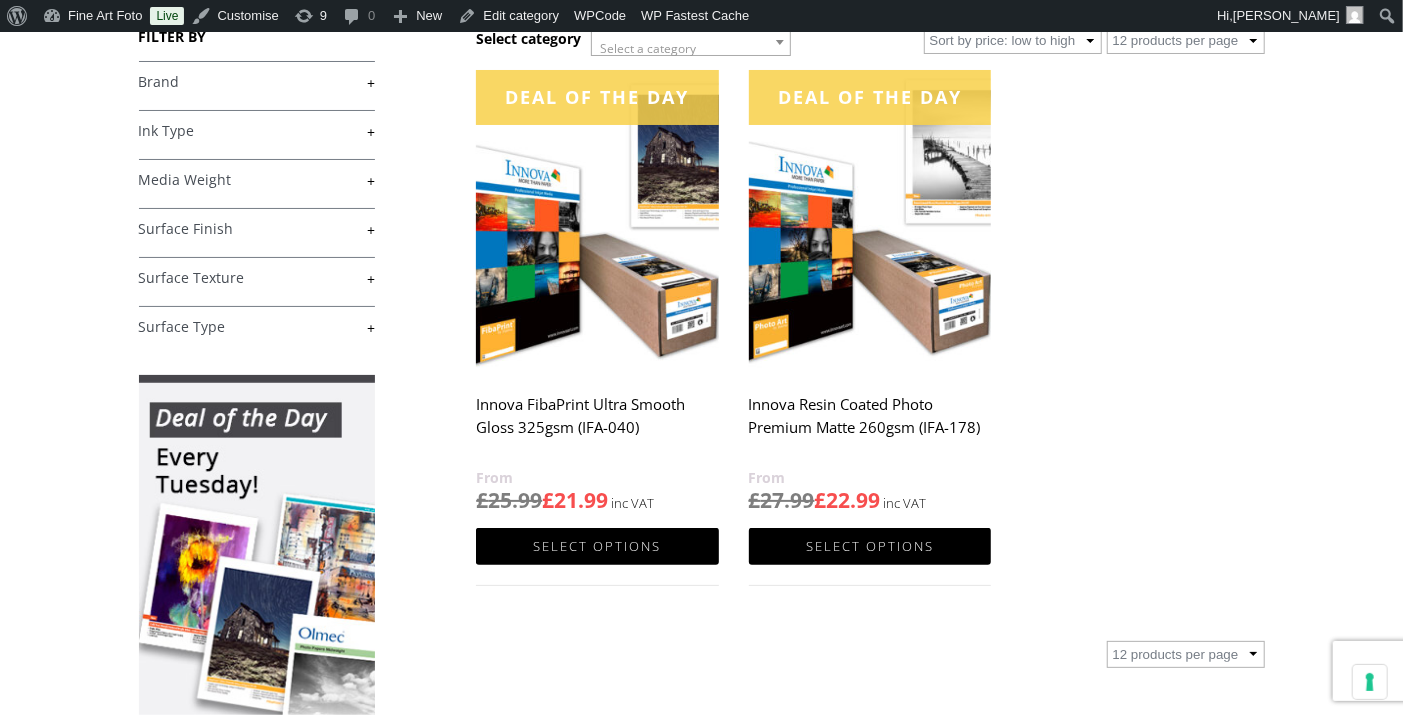 scroll, scrollTop: 342, scrollLeft: 0, axis: vertical 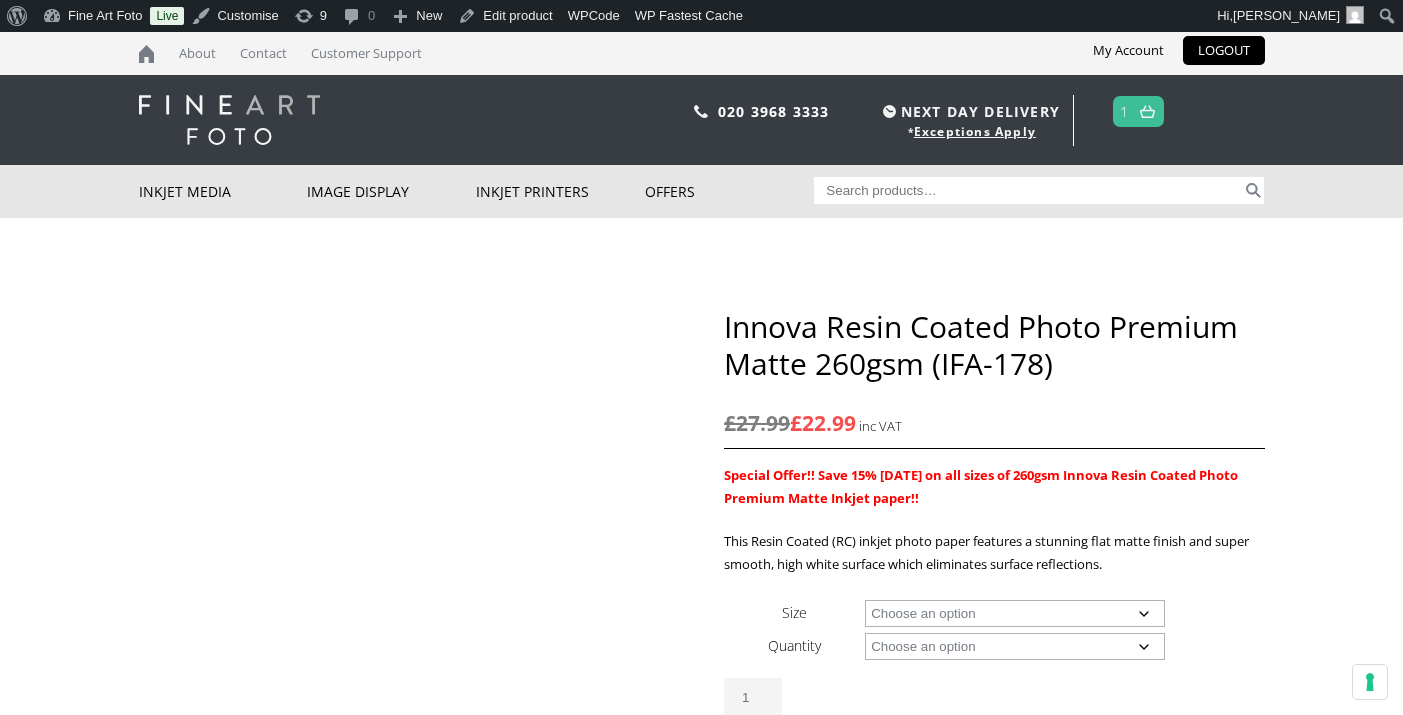 click on "Choose an option A4 Sheet A3 Sheet A3+ Sheet A2 Sheet 17" Wide Roll 24" Wide Roll 36" Wide Roll 44" Wide Roll 60" Wide Roll" 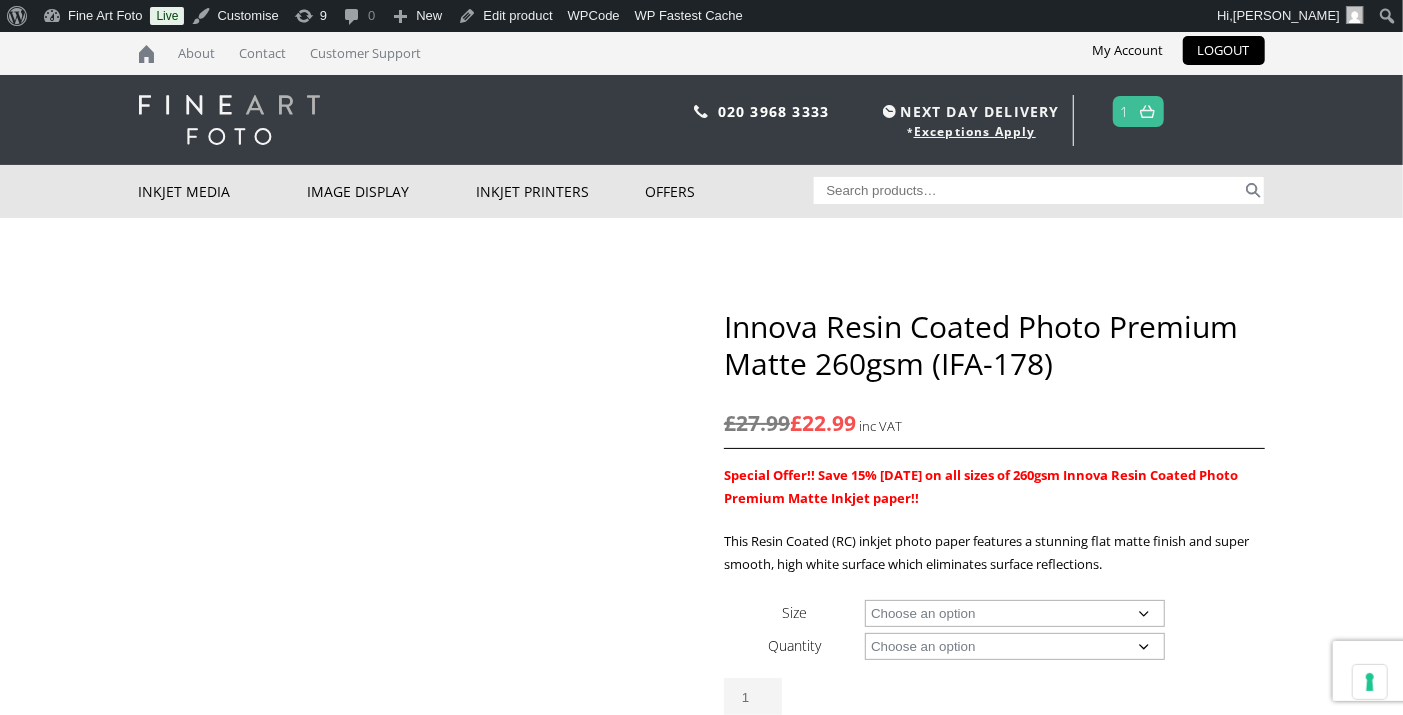 scroll, scrollTop: 0, scrollLeft: 0, axis: both 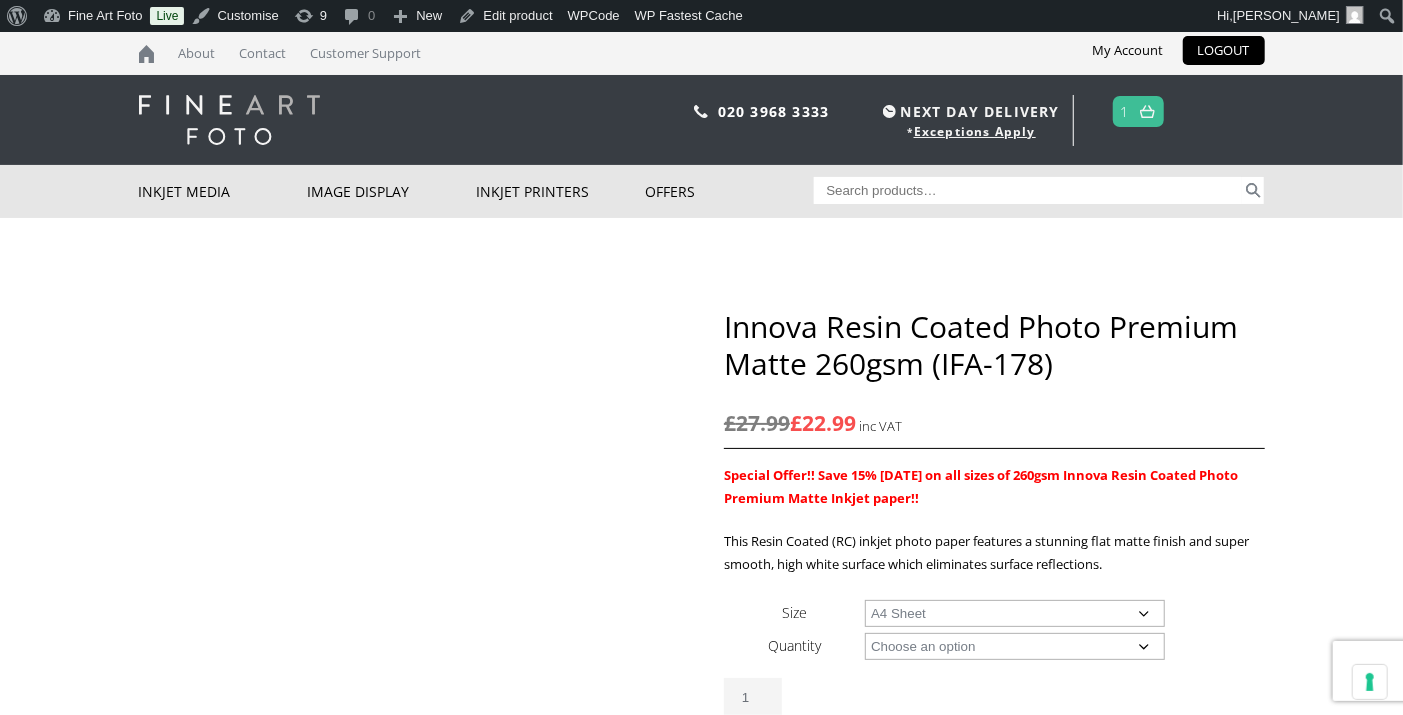 click on "Choose an option 50 Sheets 30m" 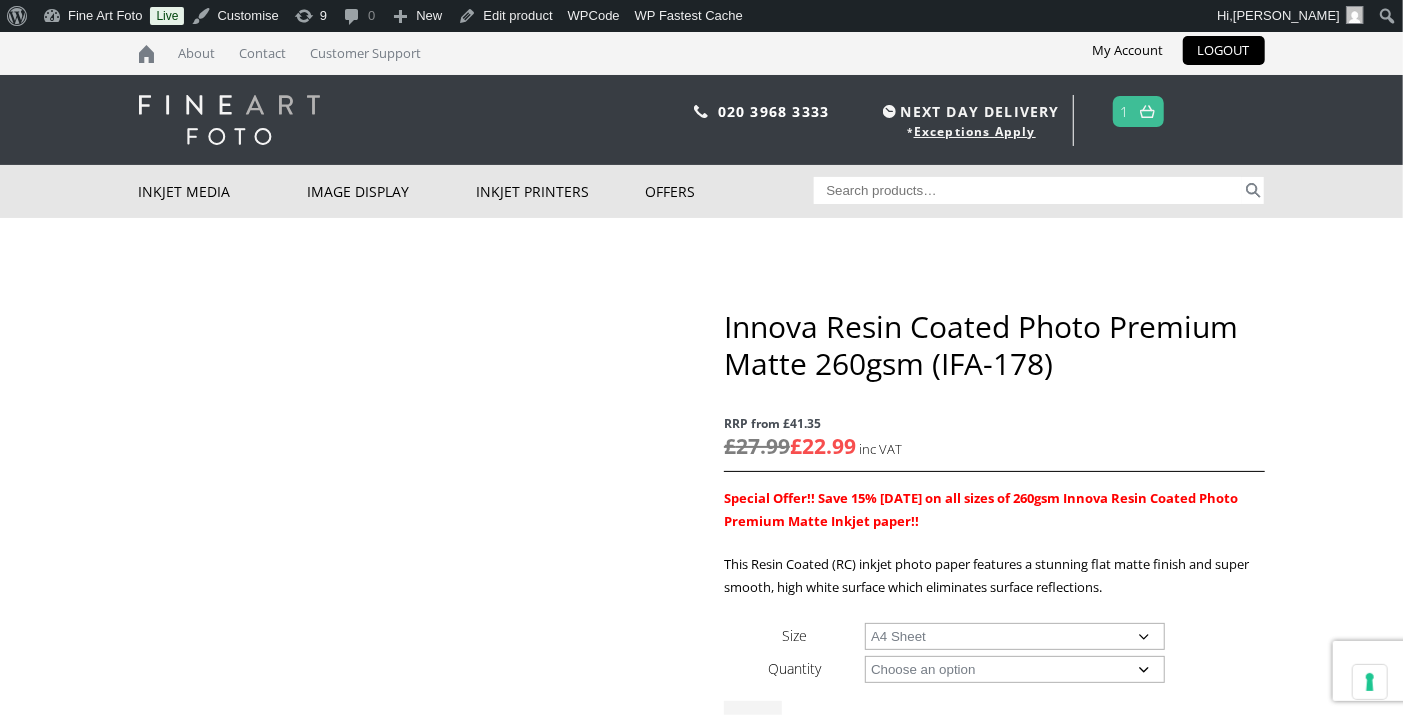 select on "a4-sheet" 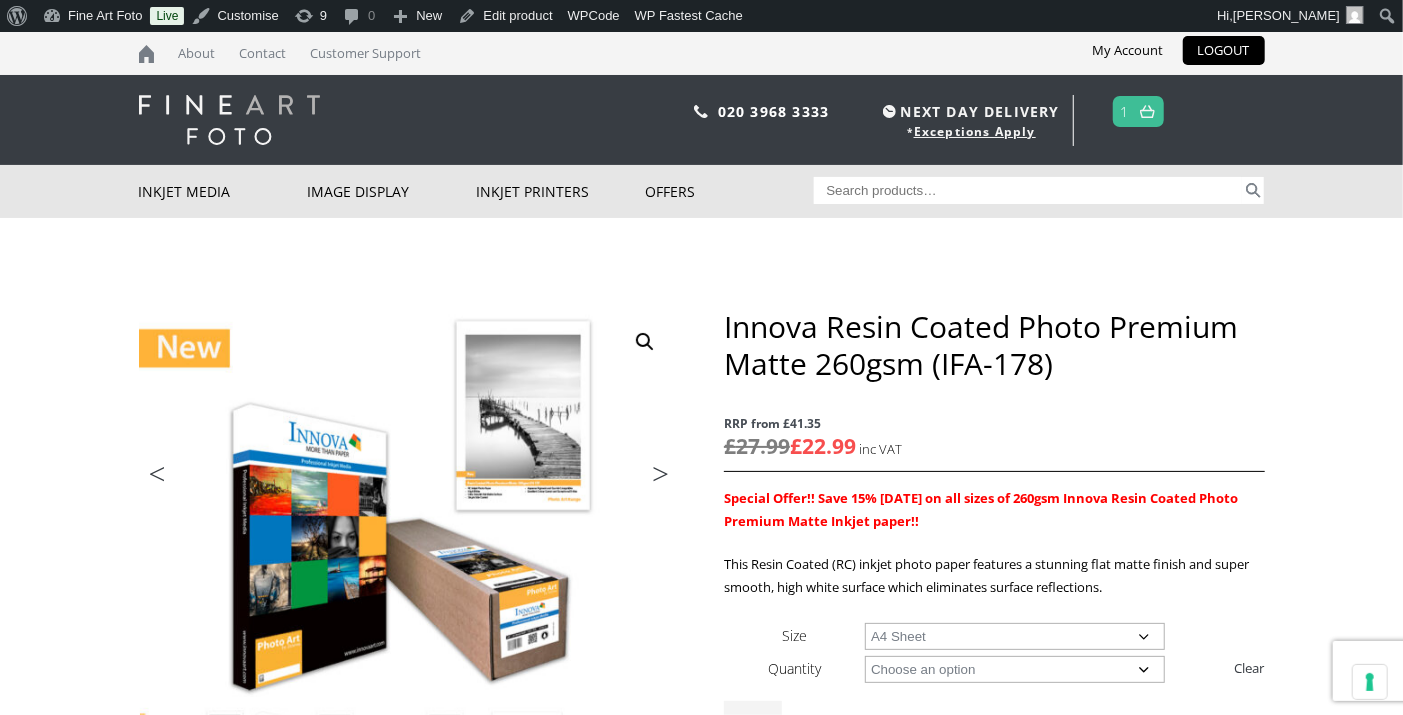 select on "50-sheets" 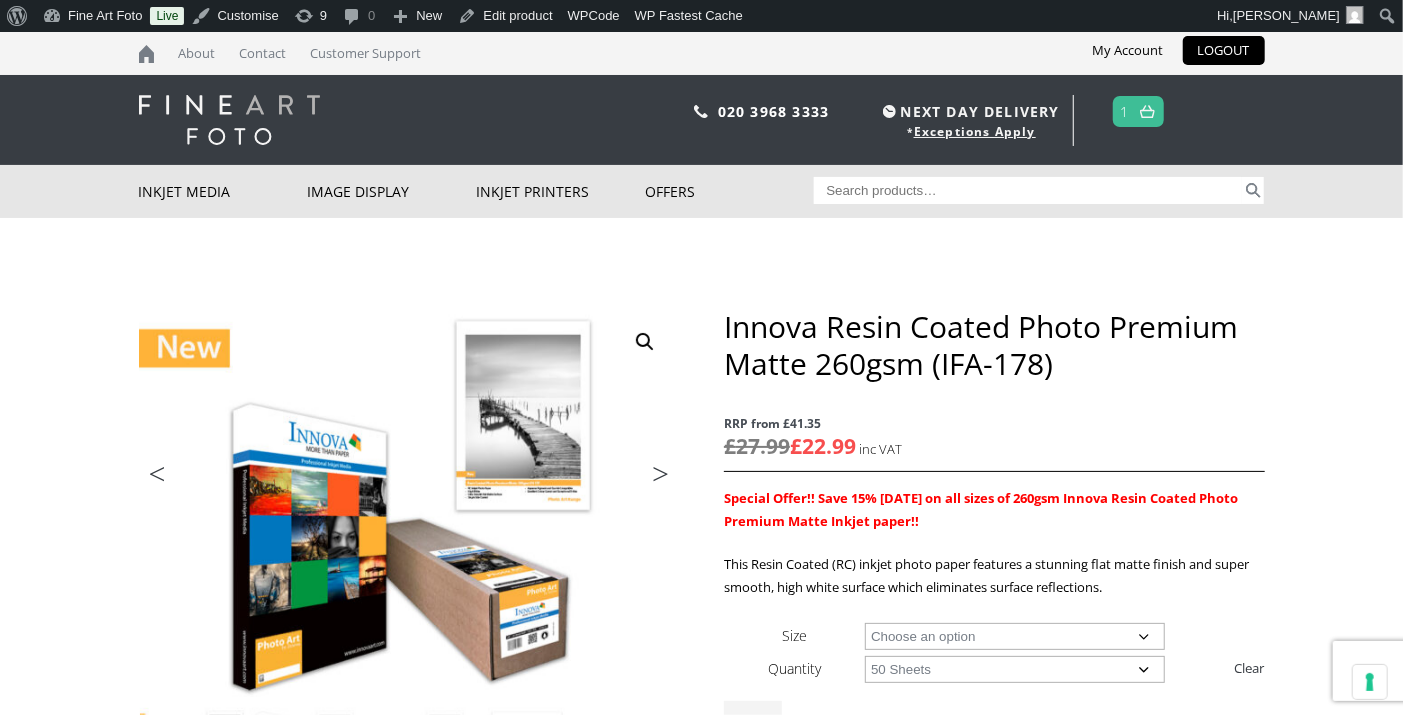 select on "a4-sheet" 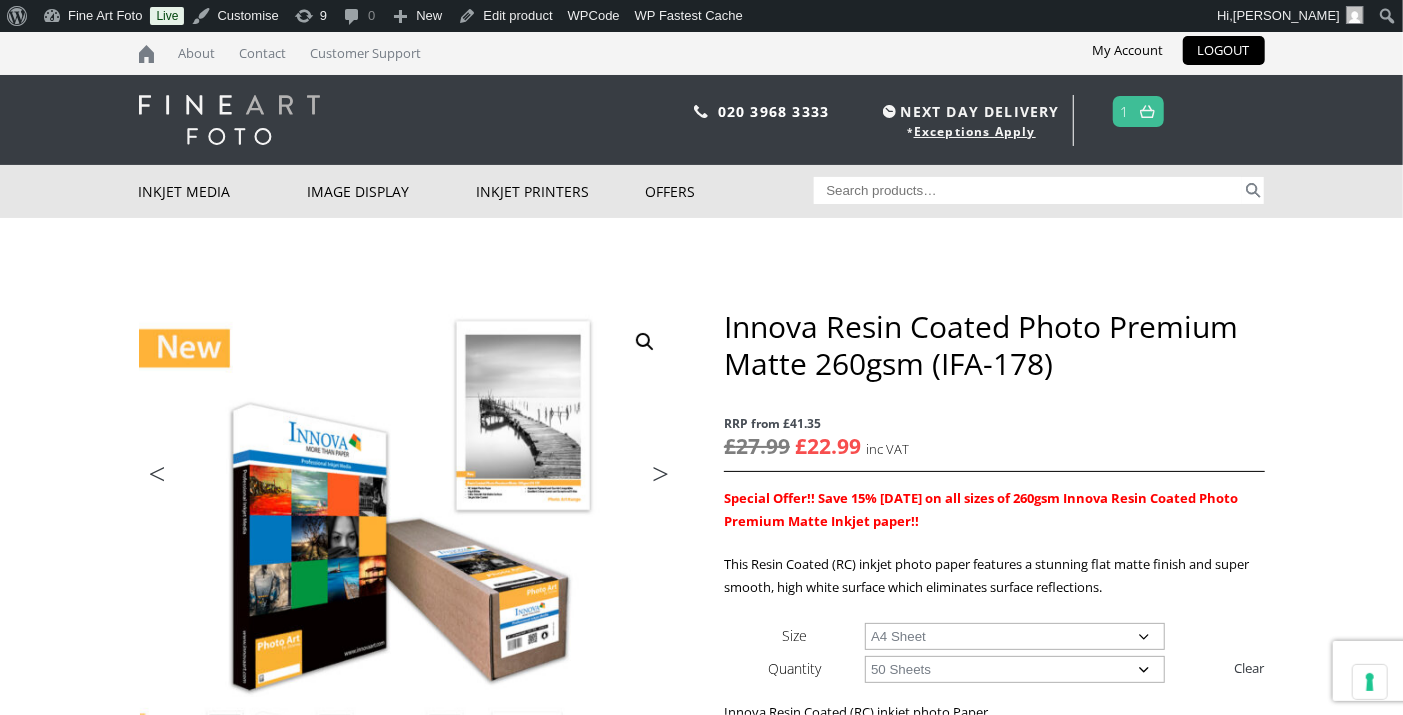 scroll, scrollTop: 0, scrollLeft: 0, axis: both 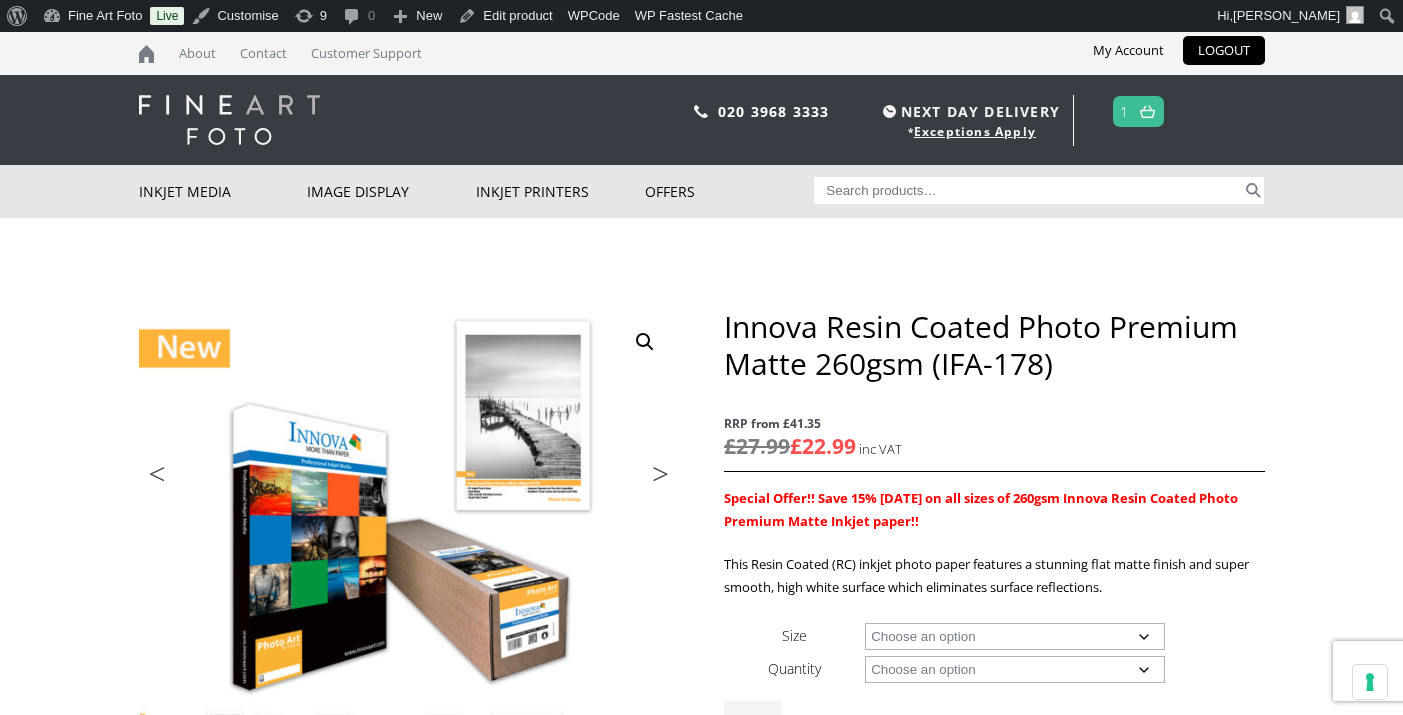 click on "Choose an option 50 Sheets 30m" 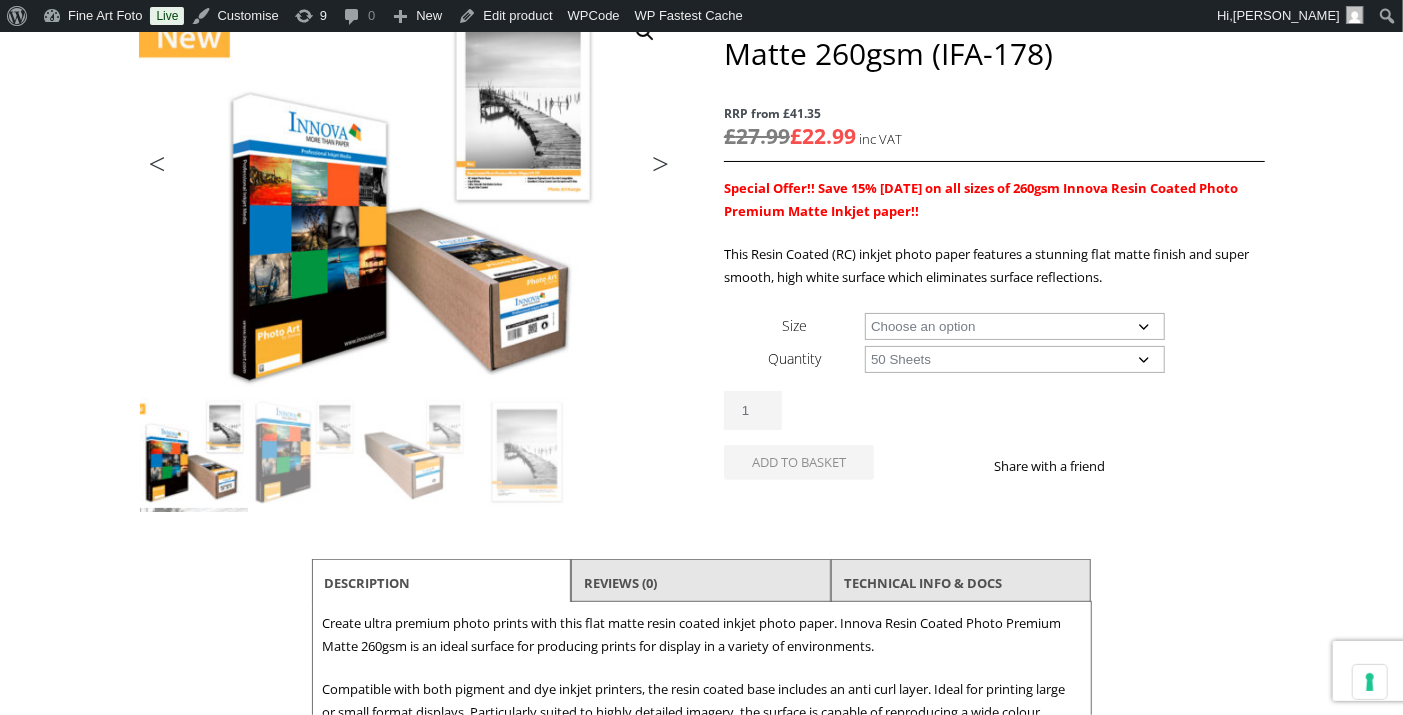 scroll, scrollTop: 310, scrollLeft: 0, axis: vertical 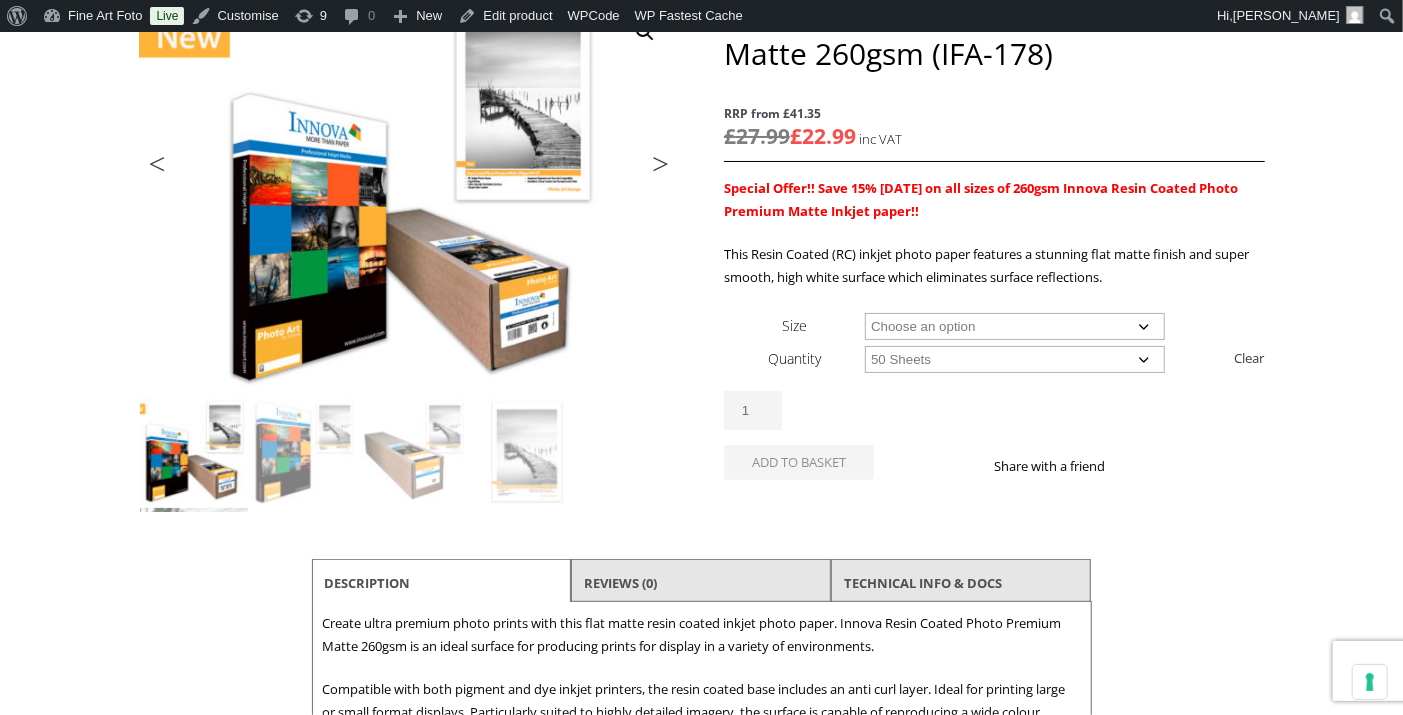 click on "Choose an option 50 Sheets 30m" 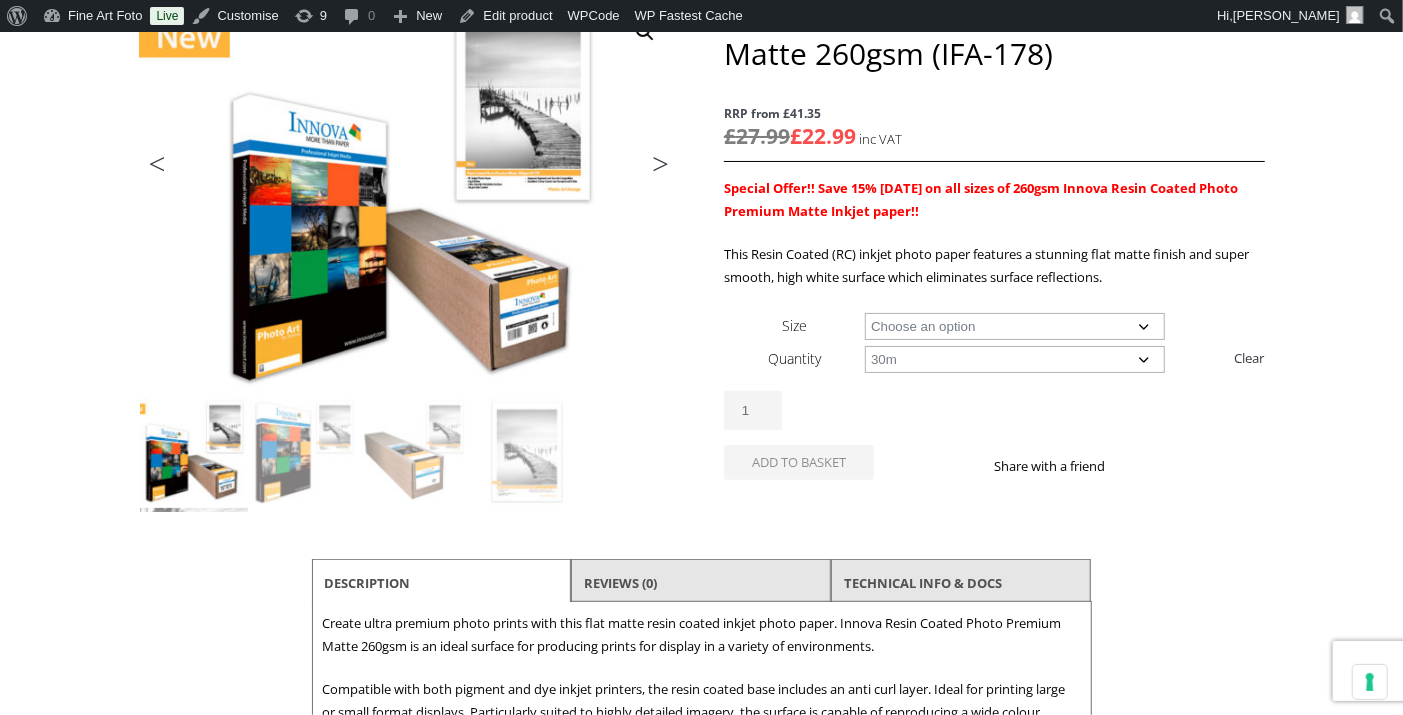 click on "Choose an option 17" Wide Roll 24" Wide Roll 36" Wide Roll 44" Wide Roll 60" Wide Roll" 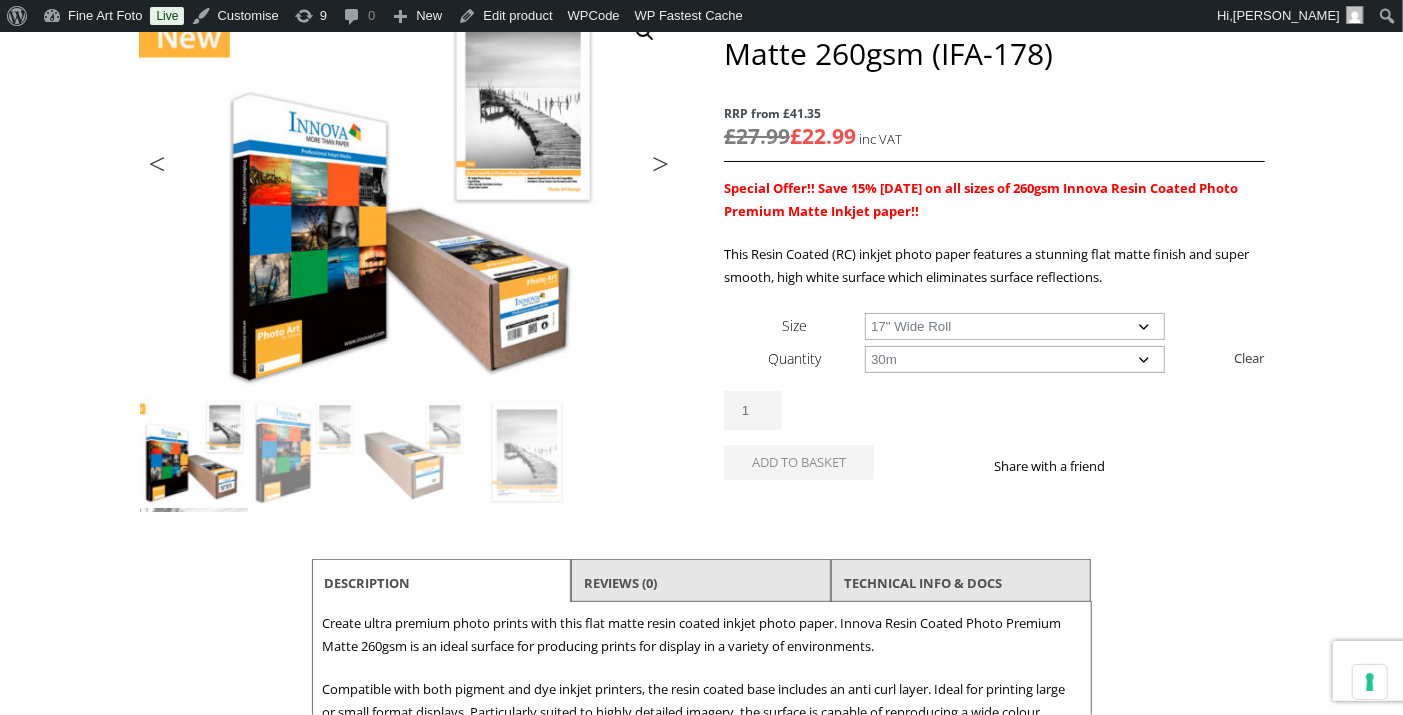 select on "17-wide-roll" 